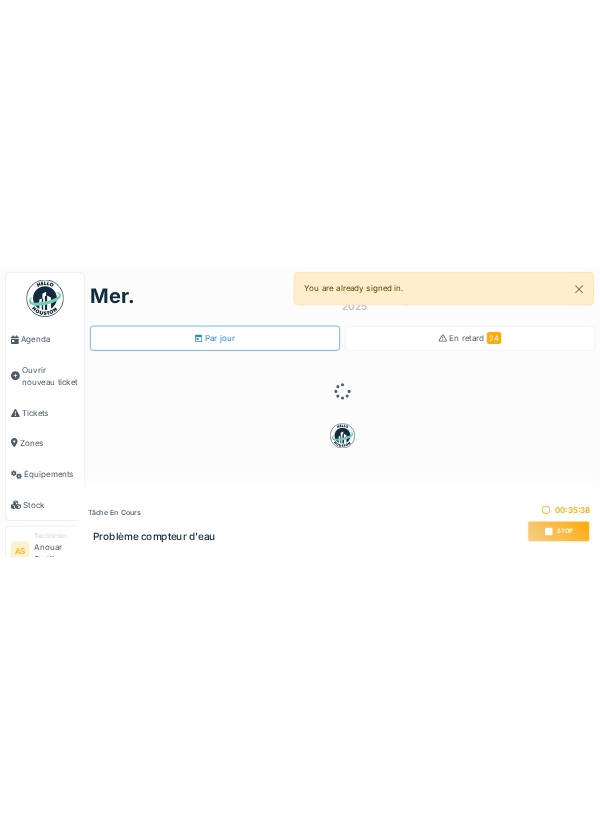 scroll, scrollTop: 0, scrollLeft: 0, axis: both 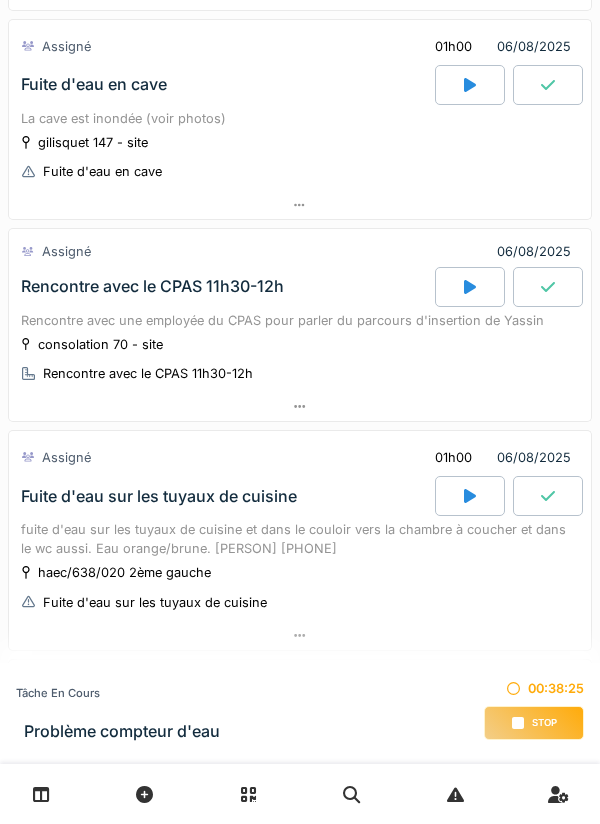 click on "Stop" at bounding box center [534, 723] 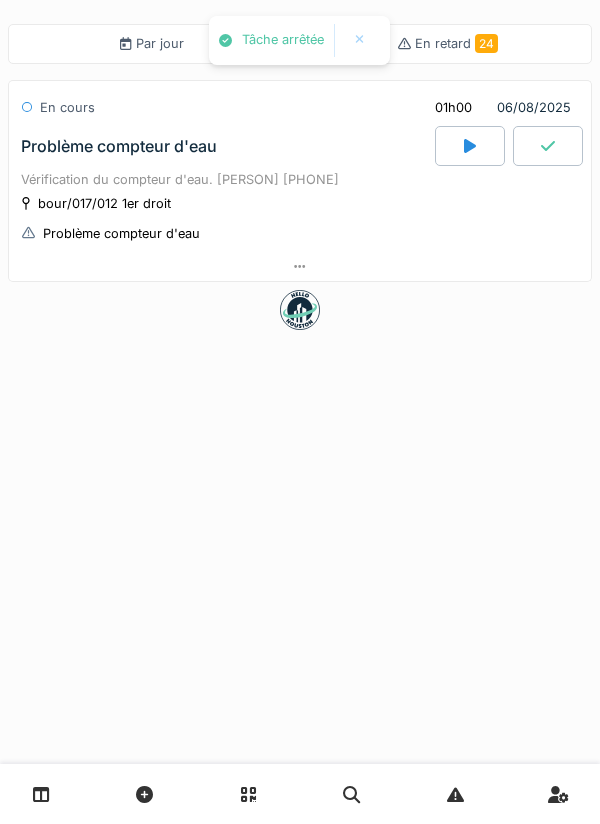scroll, scrollTop: 0, scrollLeft: 0, axis: both 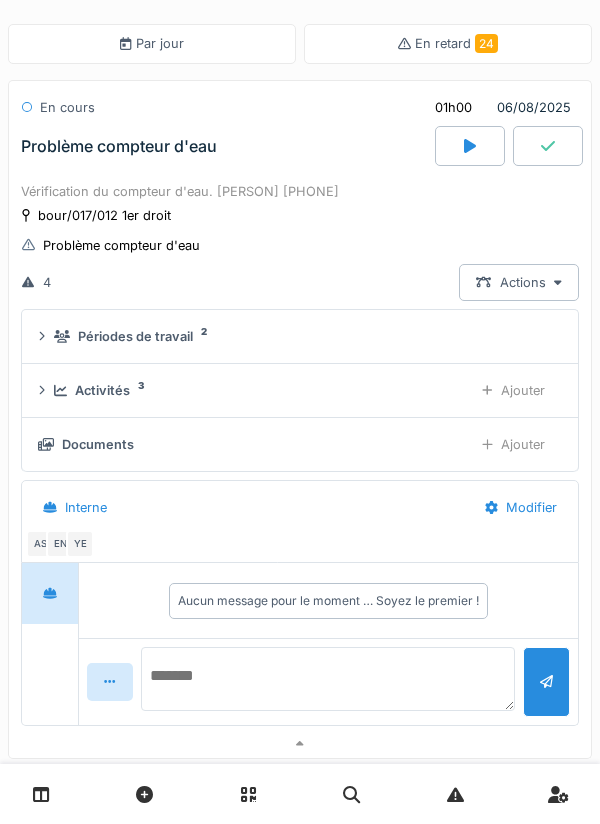 click at bounding box center (328, 679) 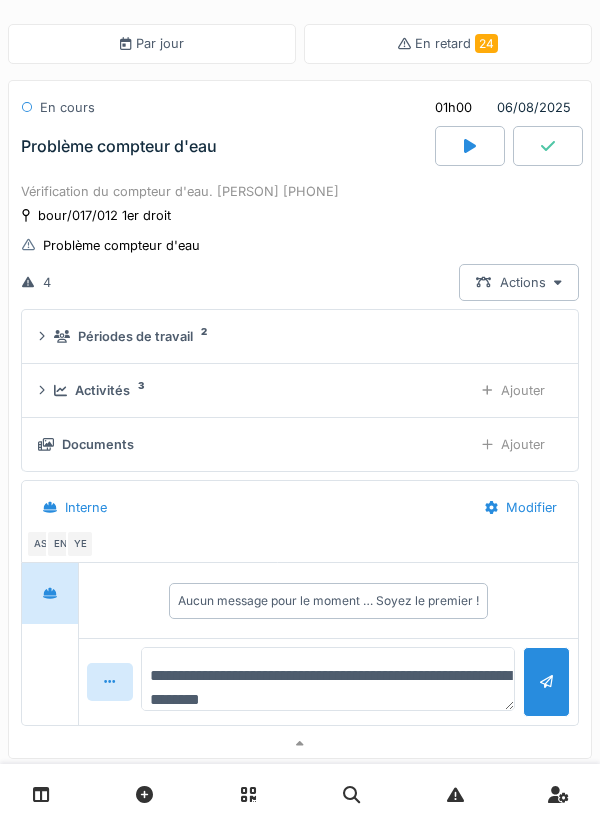 click on "**********" at bounding box center [328, 679] 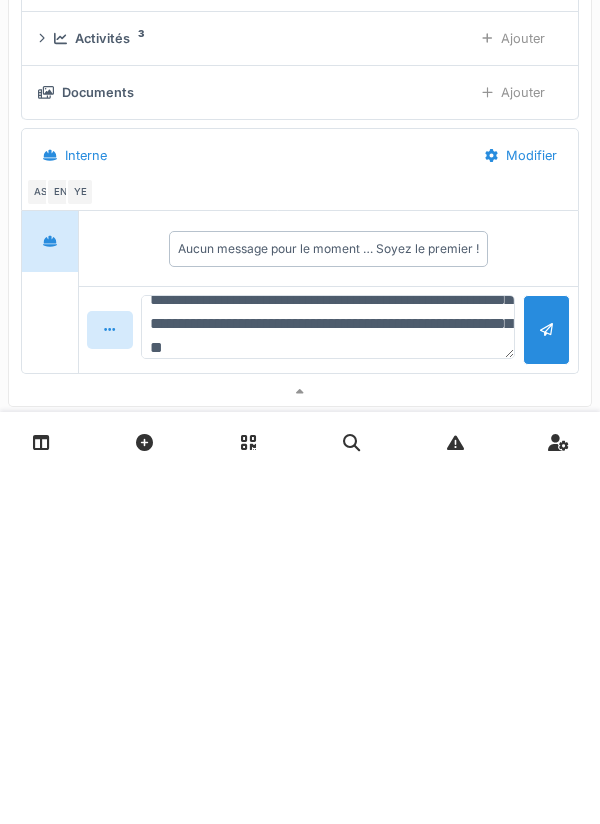 scroll, scrollTop: 72, scrollLeft: 0, axis: vertical 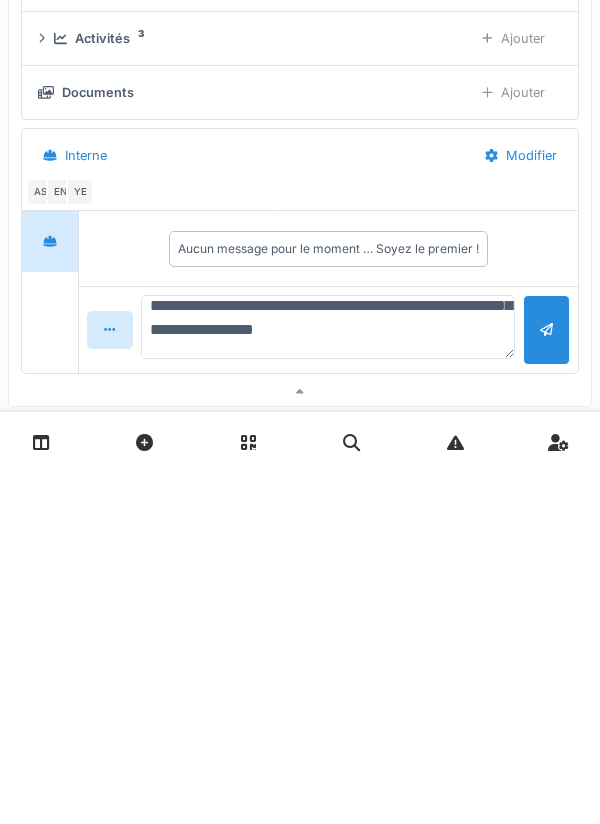type on "**********" 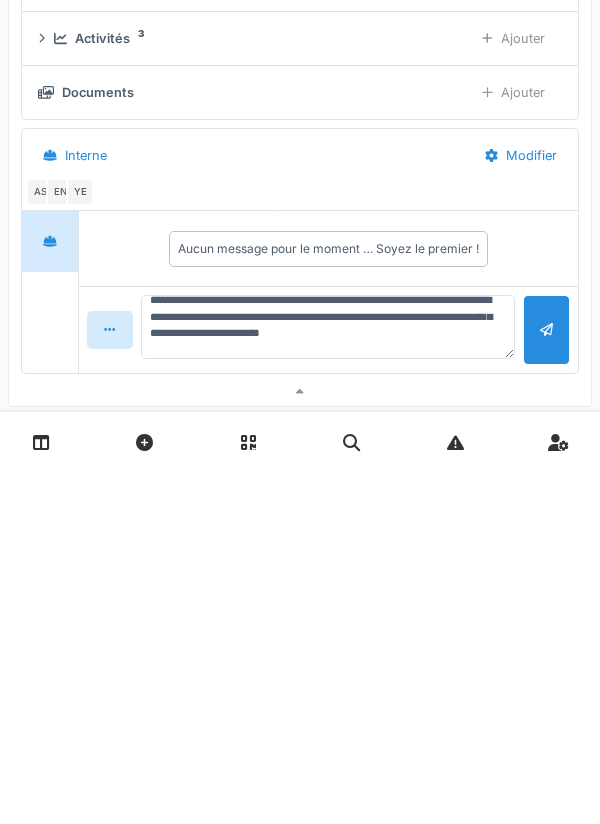 click at bounding box center [546, 681] 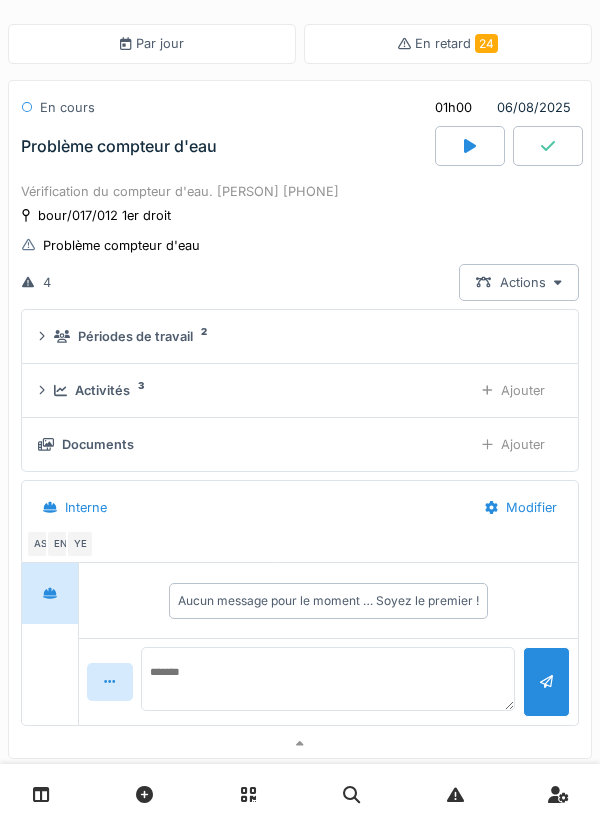 scroll, scrollTop: 0, scrollLeft: 0, axis: both 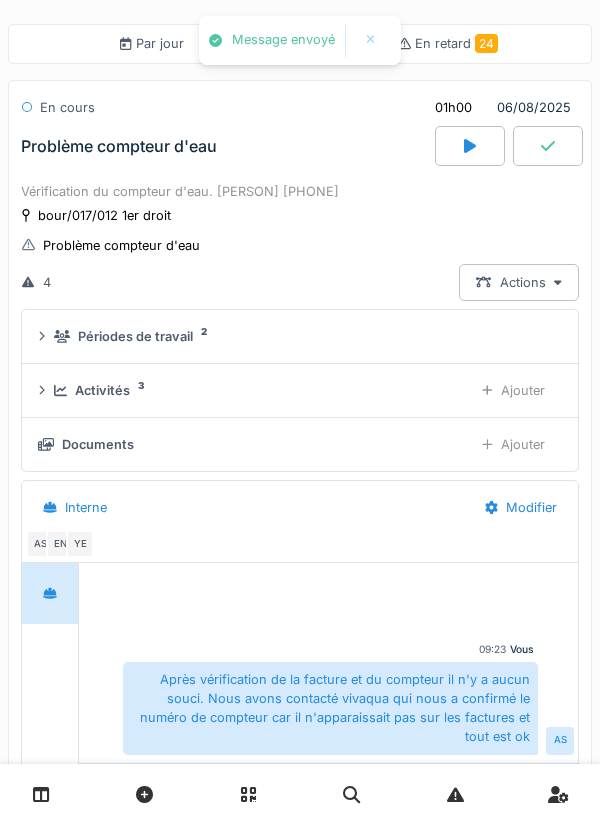 click on "Documents" at bounding box center (98, 444) 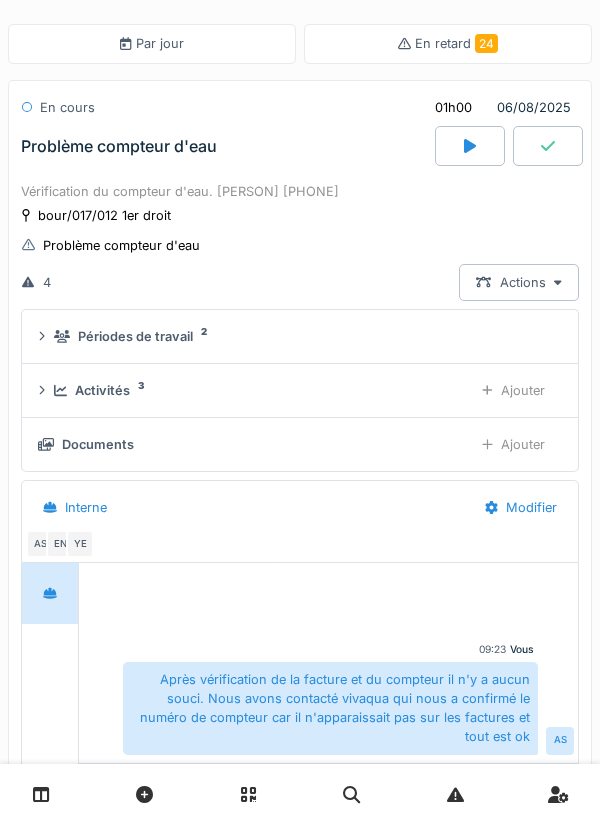 click on "Ajouter" at bounding box center [513, 444] 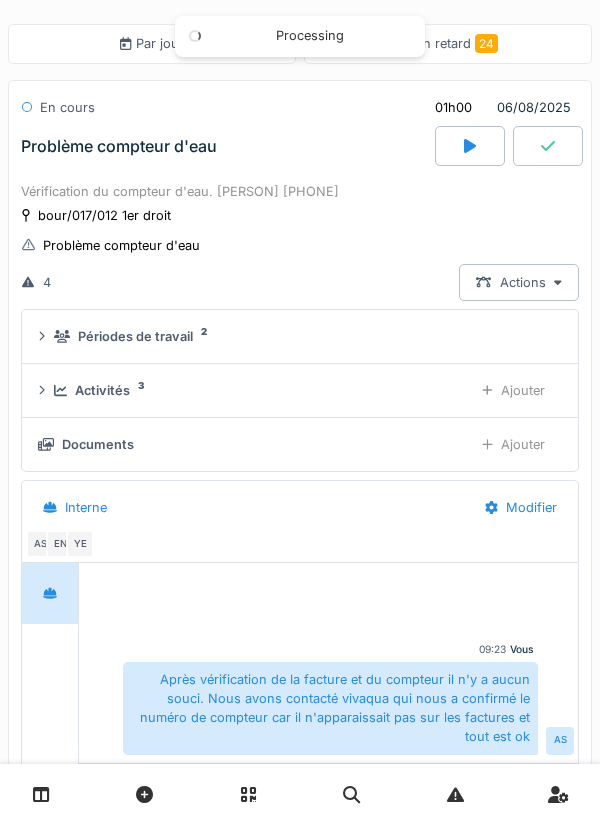 click at bounding box center [548, 146] 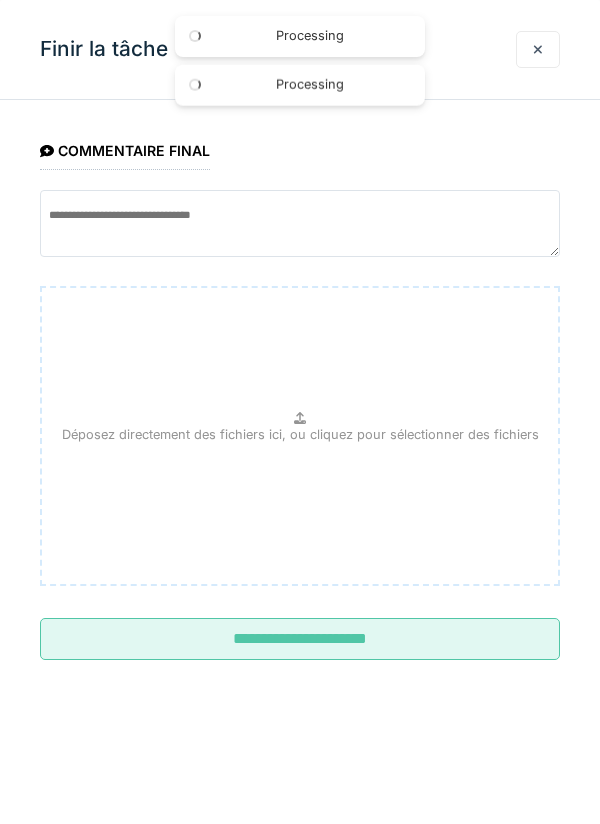 click on "**********" at bounding box center [300, 639] 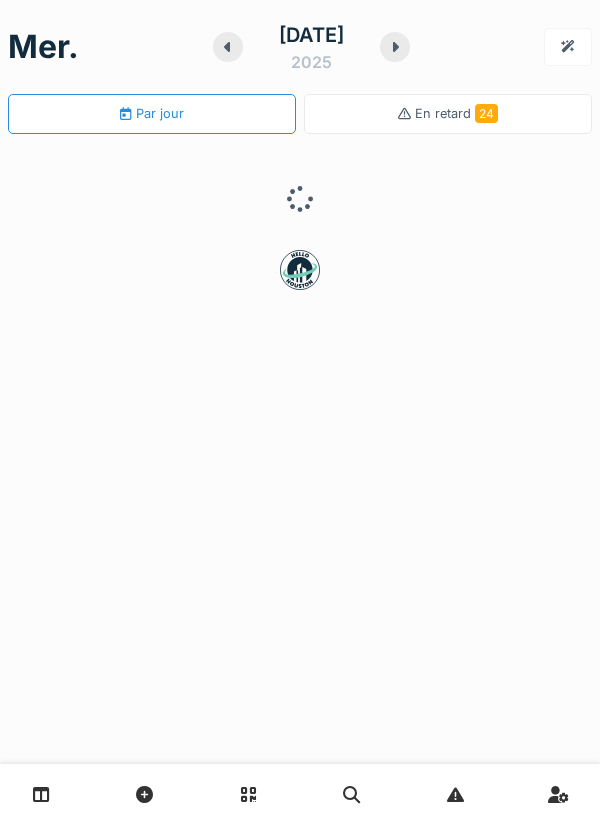 scroll, scrollTop: 0, scrollLeft: 0, axis: both 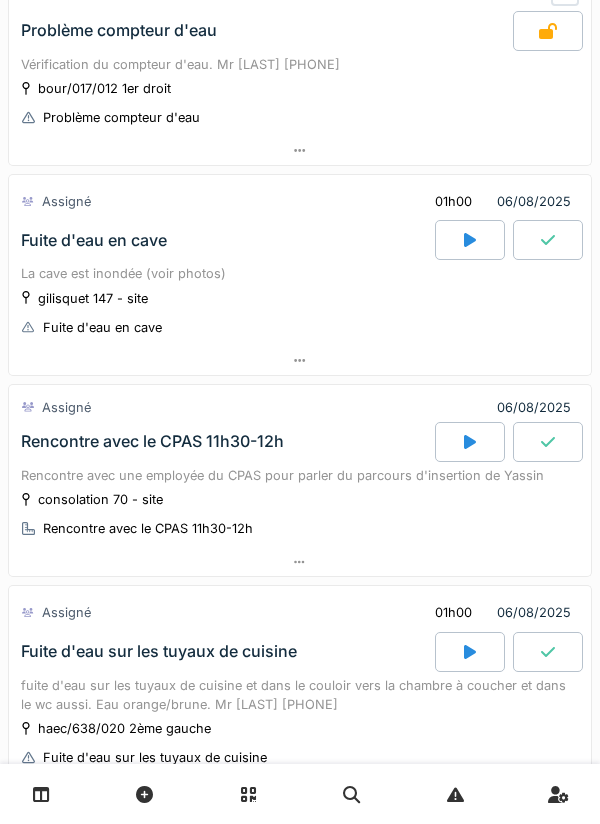 click at bounding box center [300, 360] 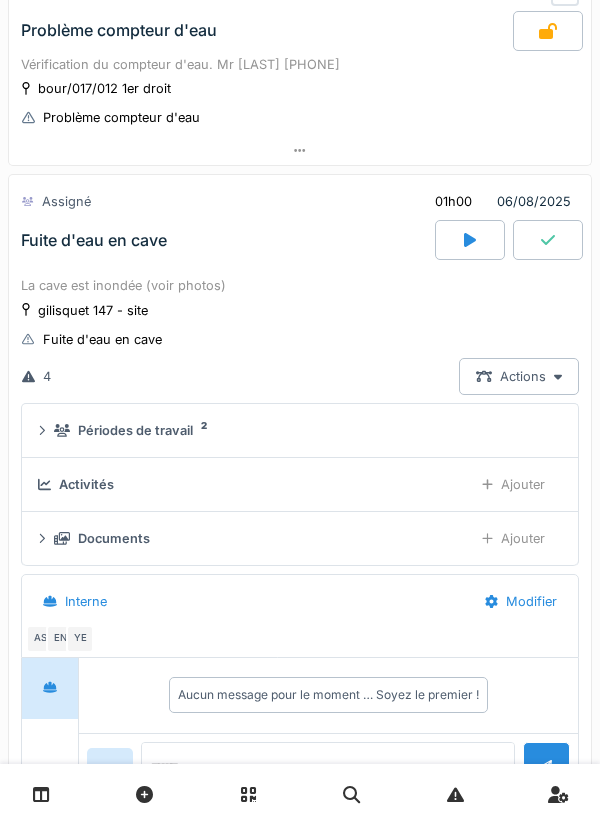scroll, scrollTop: 468, scrollLeft: 0, axis: vertical 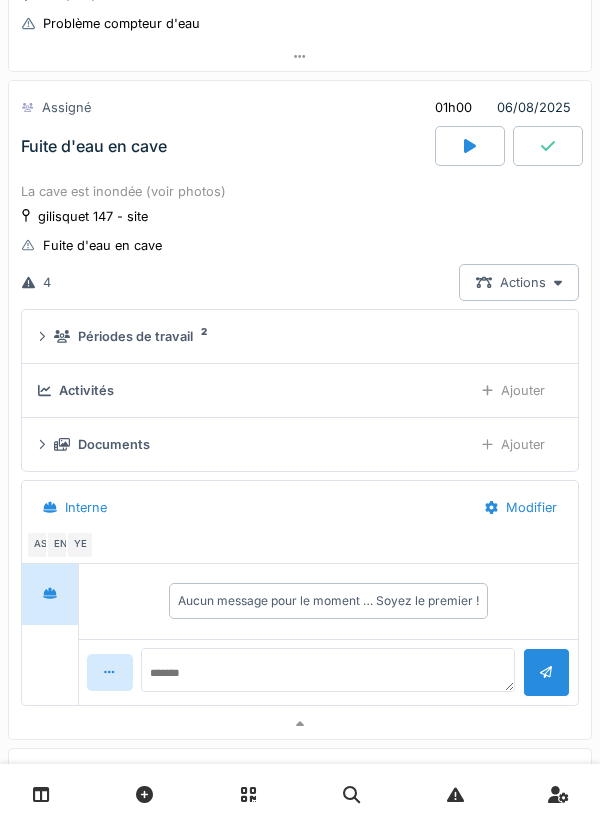click on "Actions" at bounding box center [519, 282] 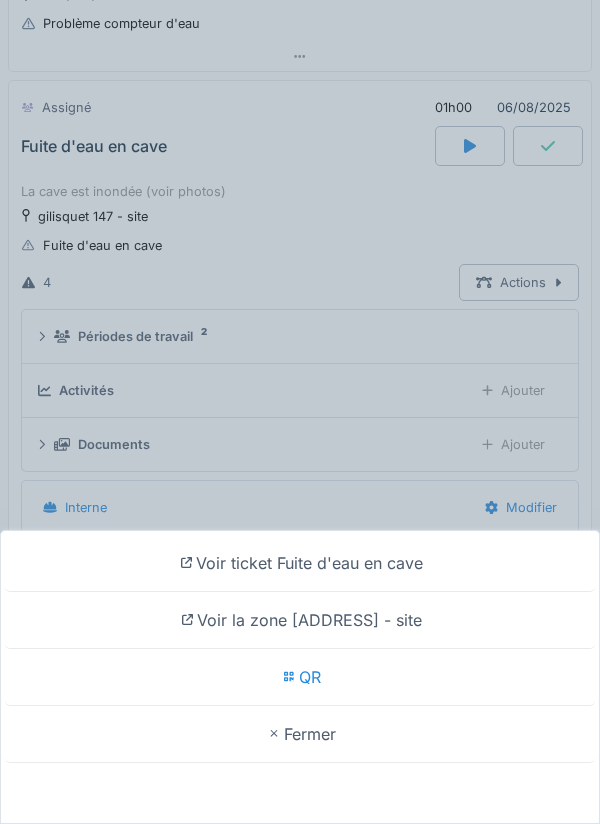 click on "Voir ticket Fuite d'eau en cave Voir la zone gilisquet 147 - site QR Fermer" at bounding box center (300, 412) 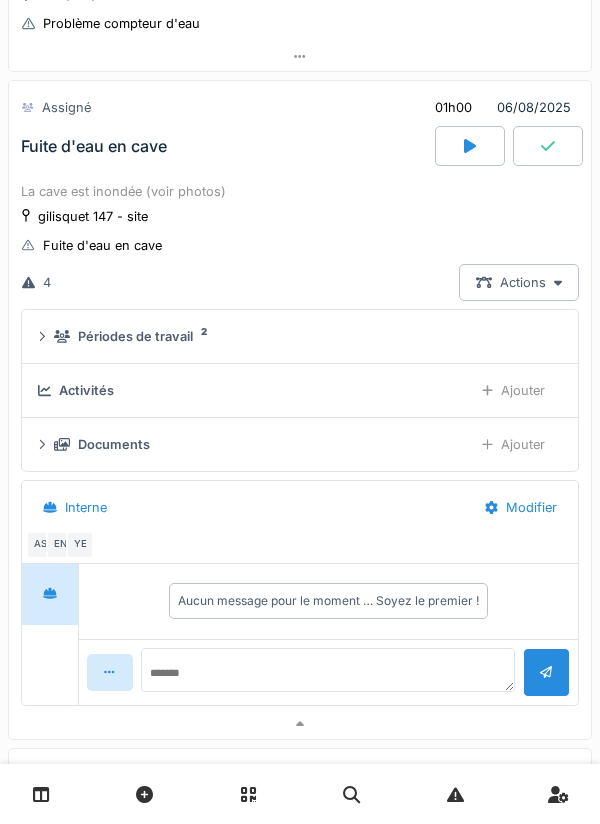 click at bounding box center (470, 146) 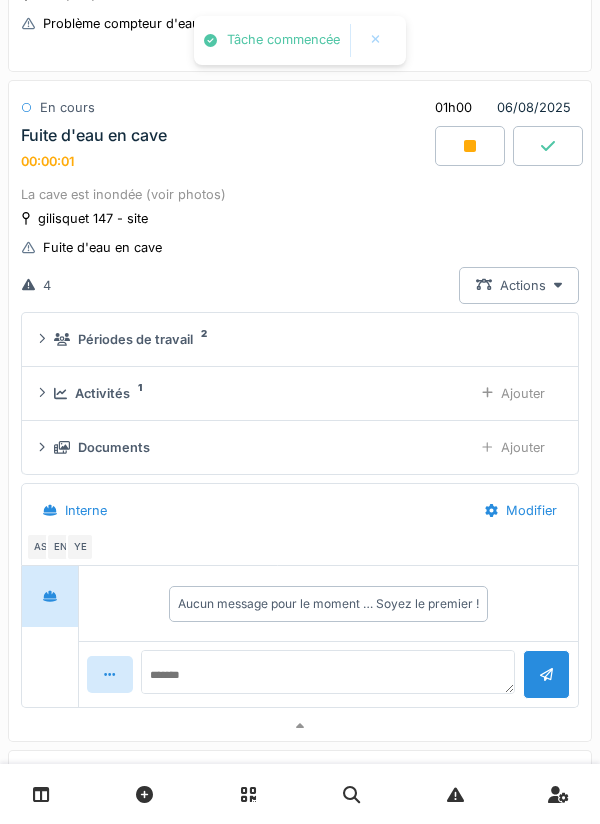 click on "Activités 1" at bounding box center (255, 393) 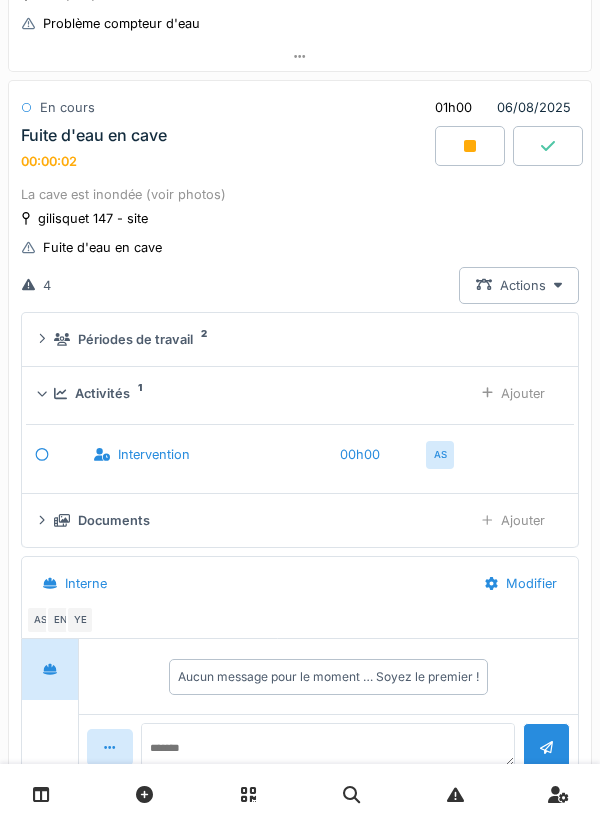 click on "Ajouter" at bounding box center [513, 393] 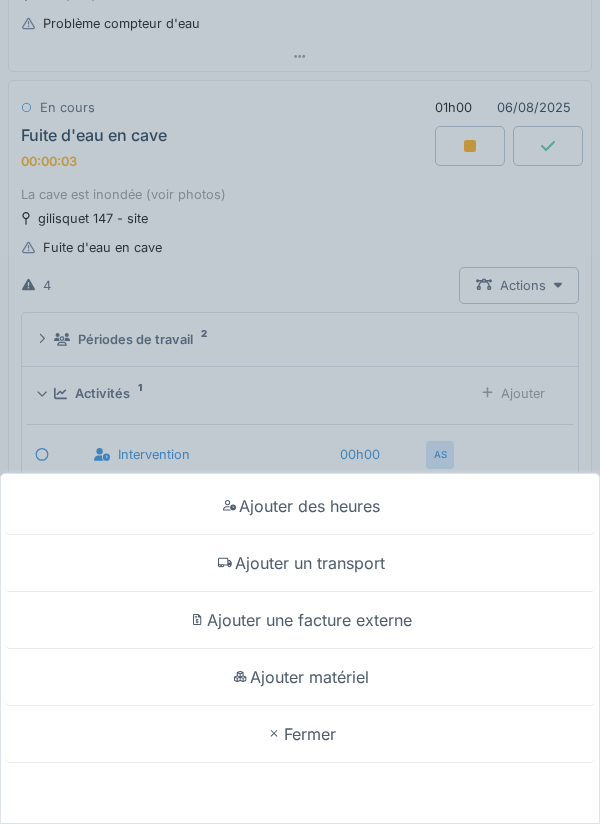 click on "Ajouter un transport" at bounding box center [300, 563] 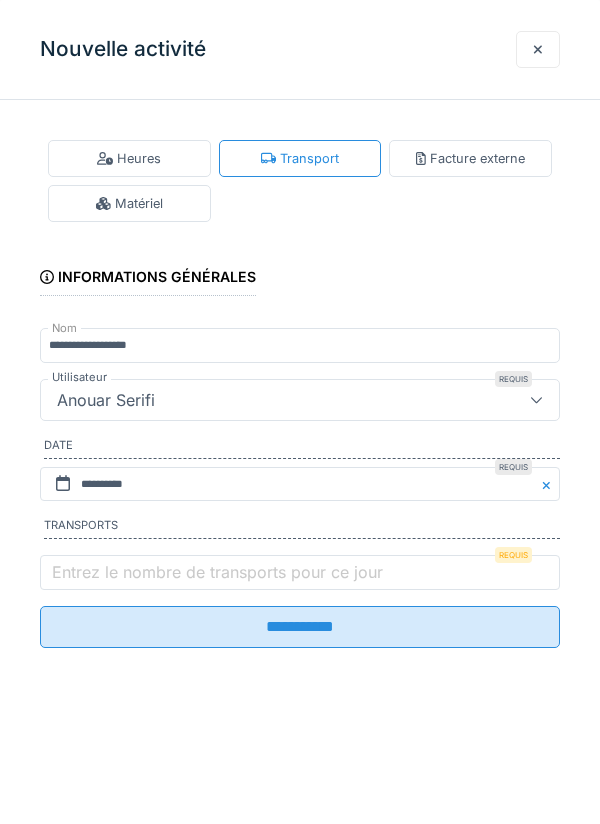 click on "Entrez le nombre de transports pour ce jour" at bounding box center (217, 572) 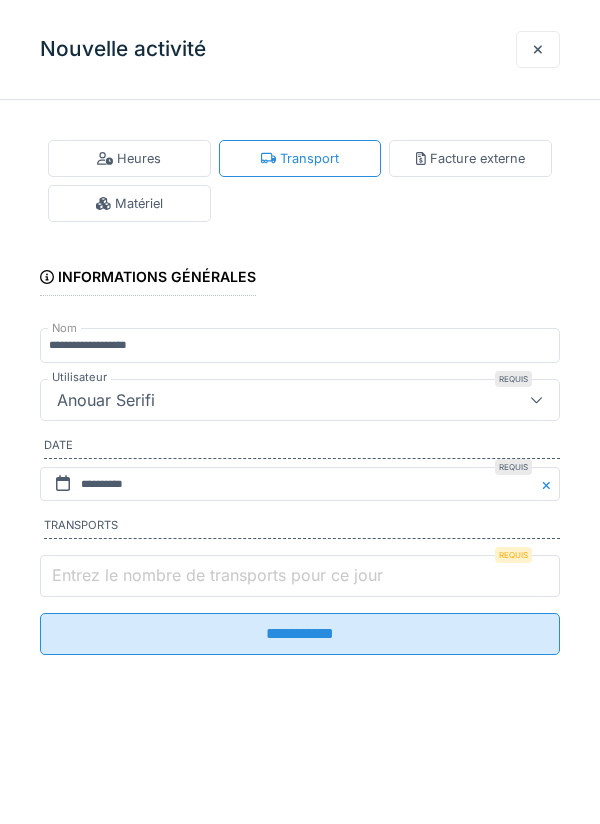 click on "Entrez le nombre de transports pour ce jour" at bounding box center (300, 576) 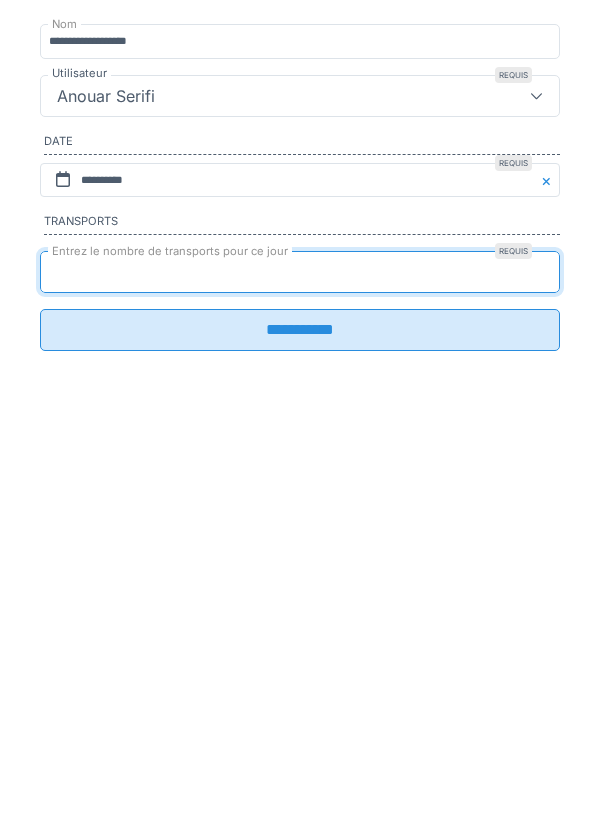 type on "*" 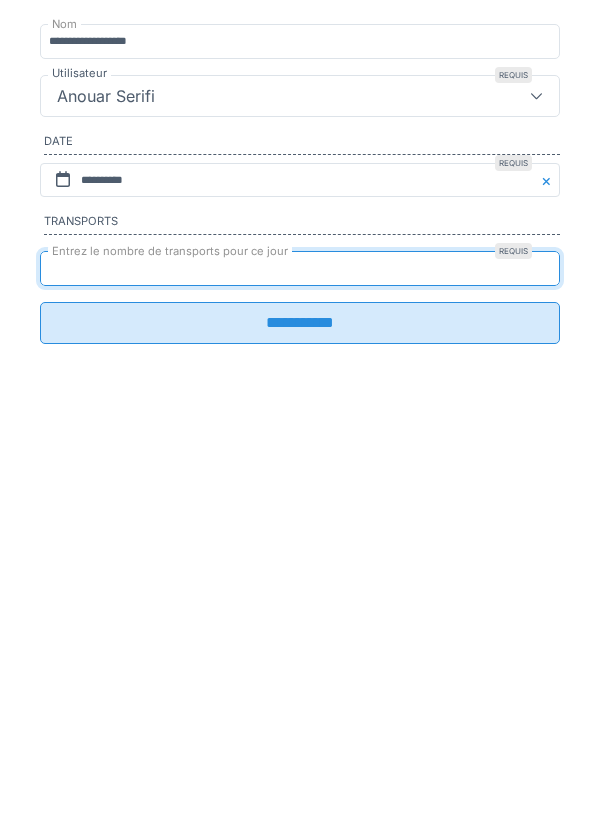 click on "**********" at bounding box center [300, 627] 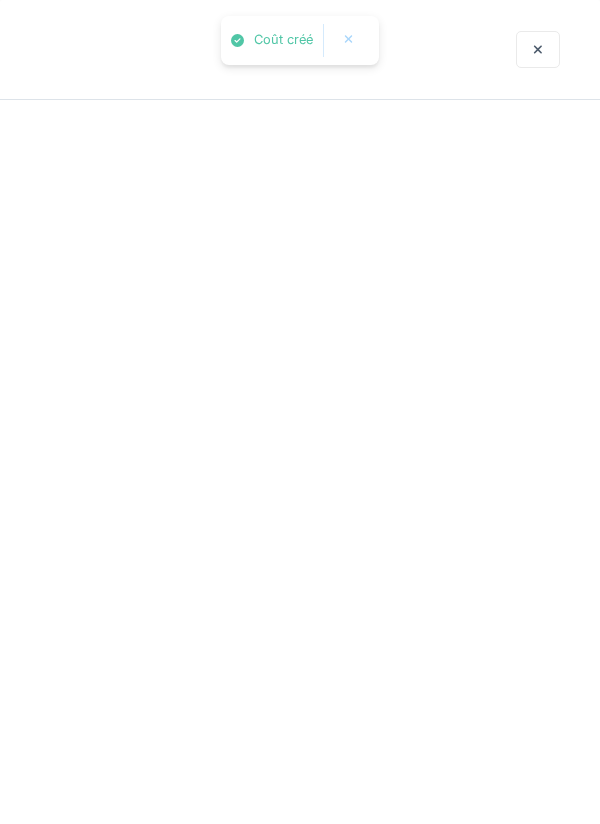 click at bounding box center (328, 682) 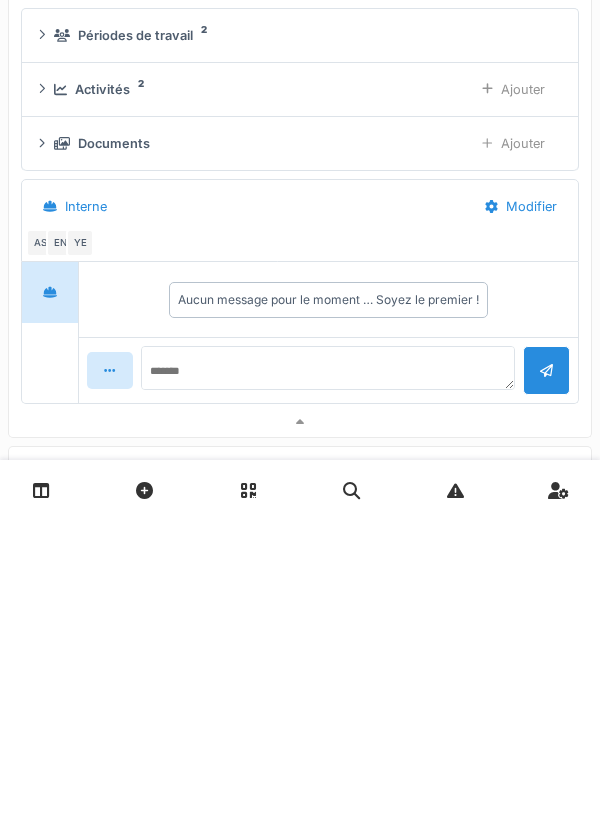 click on "AS EN YE" at bounding box center [296, 547] 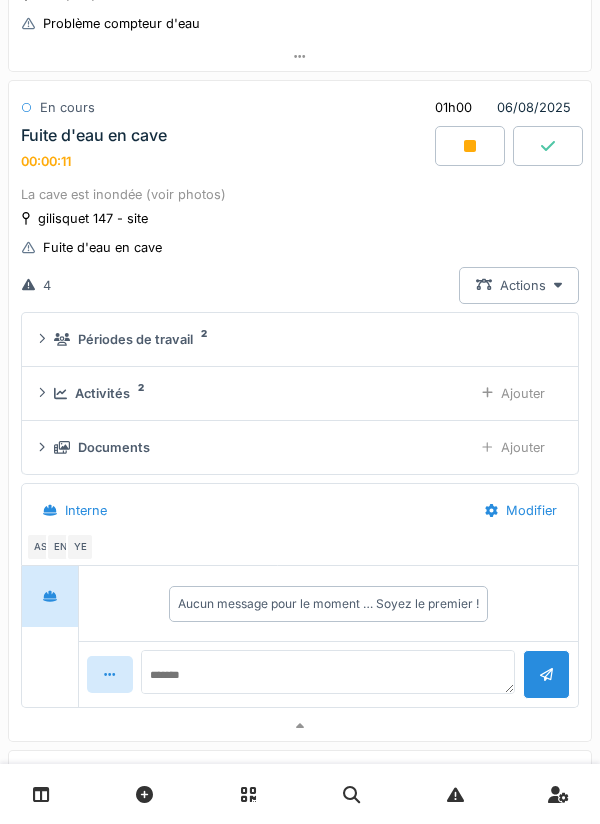 click on "Interne" at bounding box center (247, 510) 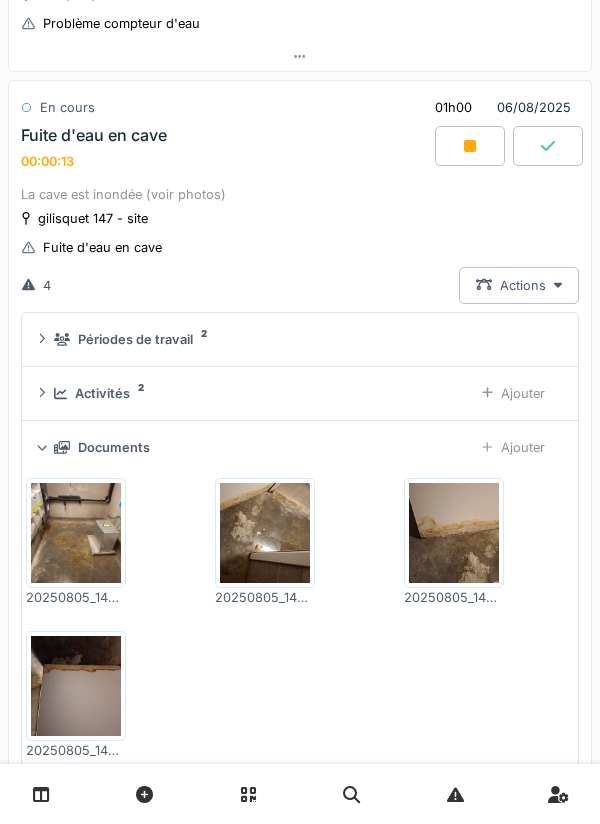 click at bounding box center [76, 533] 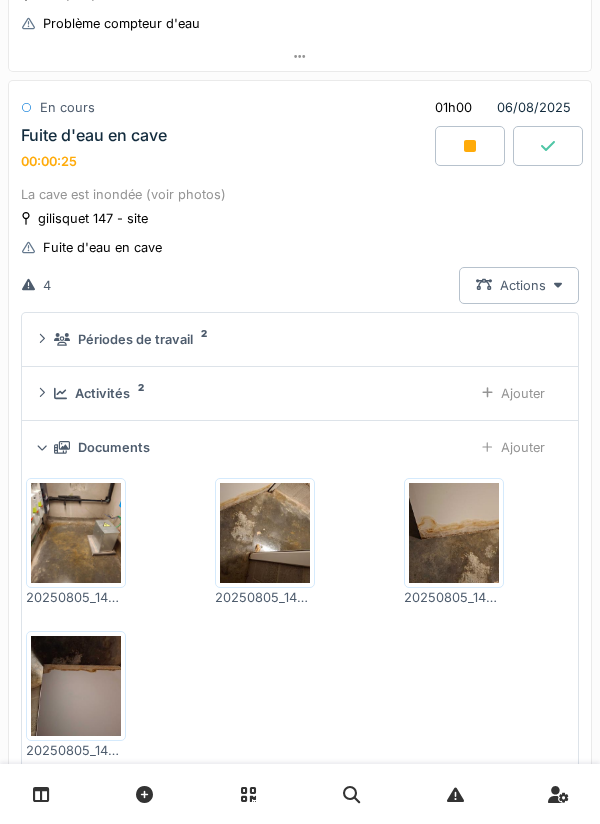 click at bounding box center (265, 533) 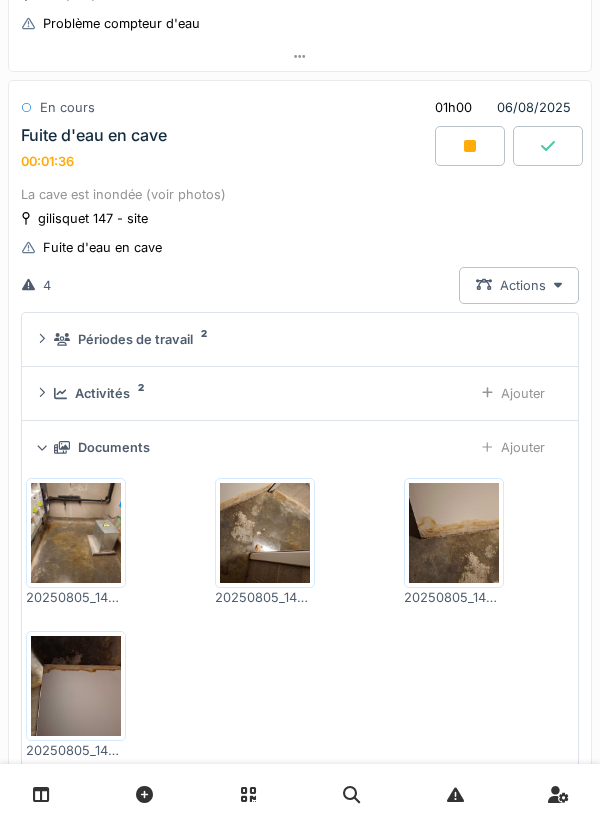 click at bounding box center [454, 533] 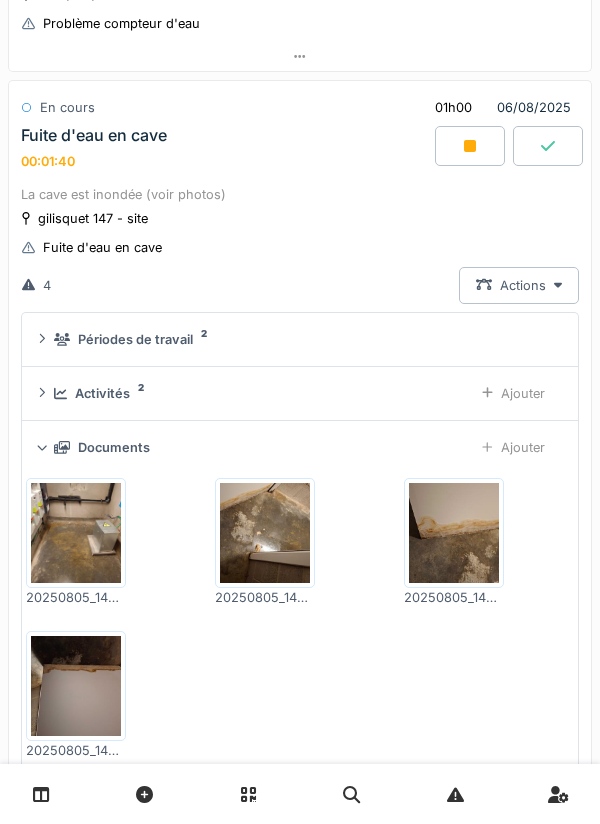 click at bounding box center [76, 686] 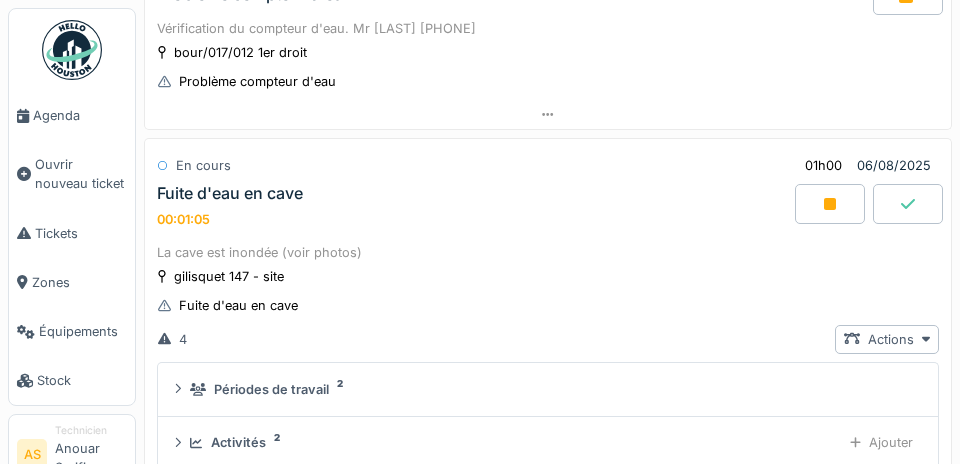 scroll, scrollTop: 408, scrollLeft: 0, axis: vertical 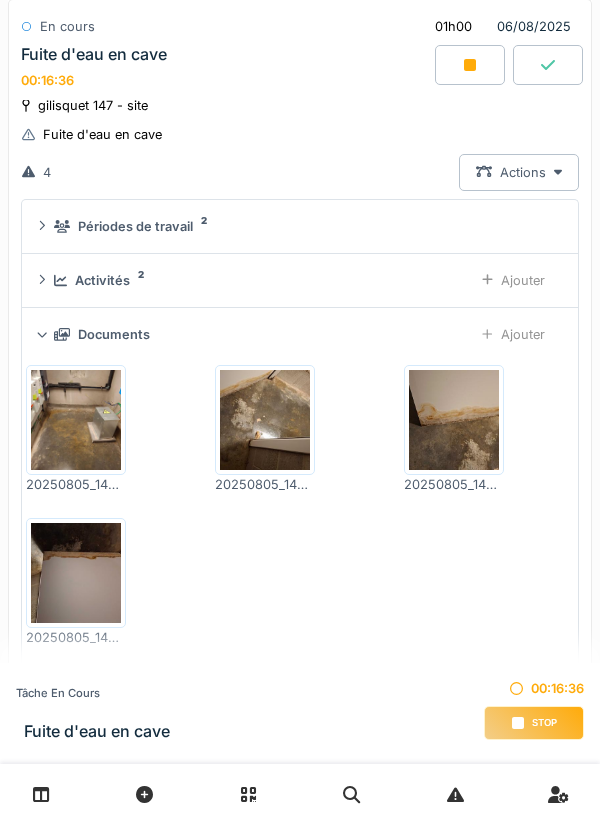 click on "Stop" at bounding box center (534, 723) 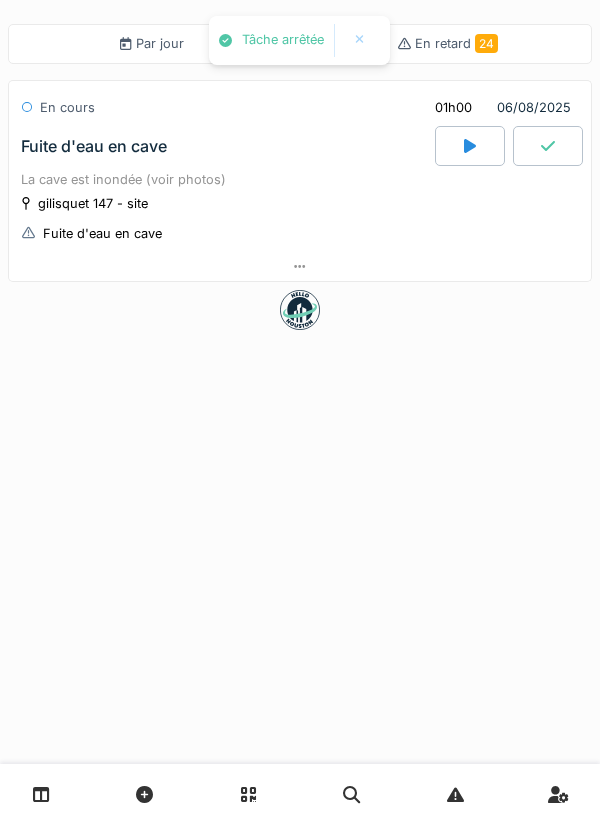 scroll, scrollTop: 0, scrollLeft: 0, axis: both 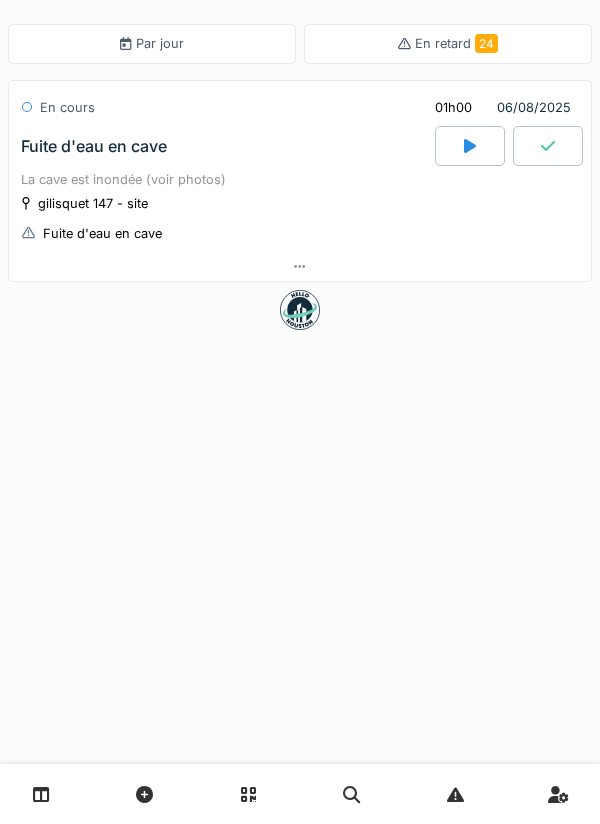 click at bounding box center (300, 266) 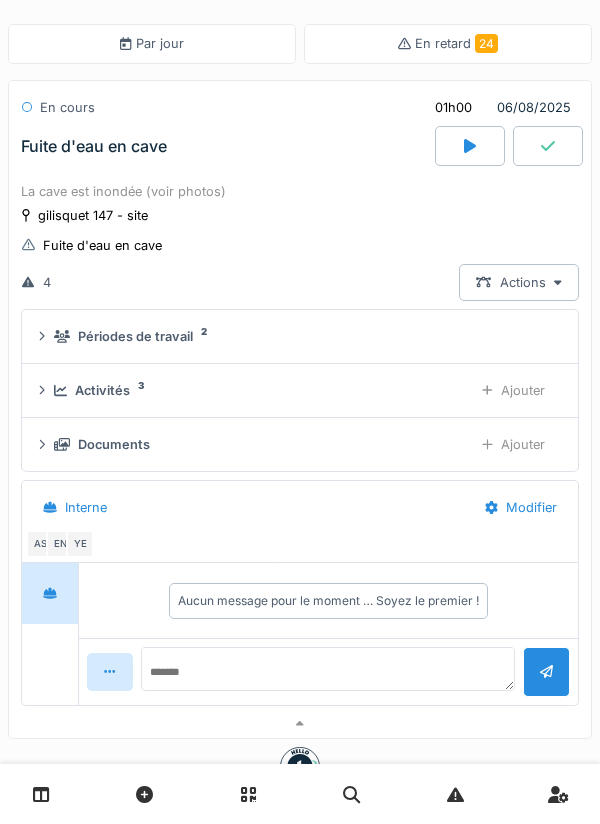 click on "Ajouter" at bounding box center (513, 444) 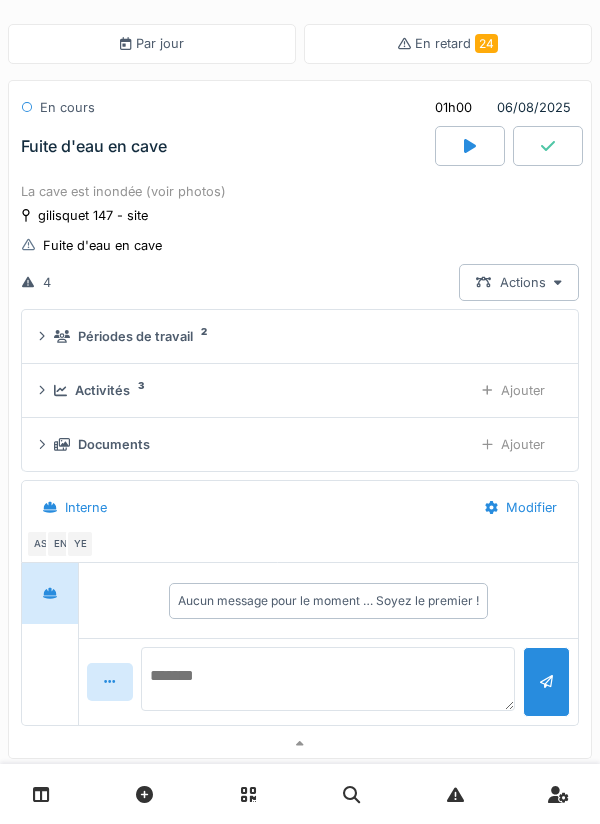 click at bounding box center (328, 679) 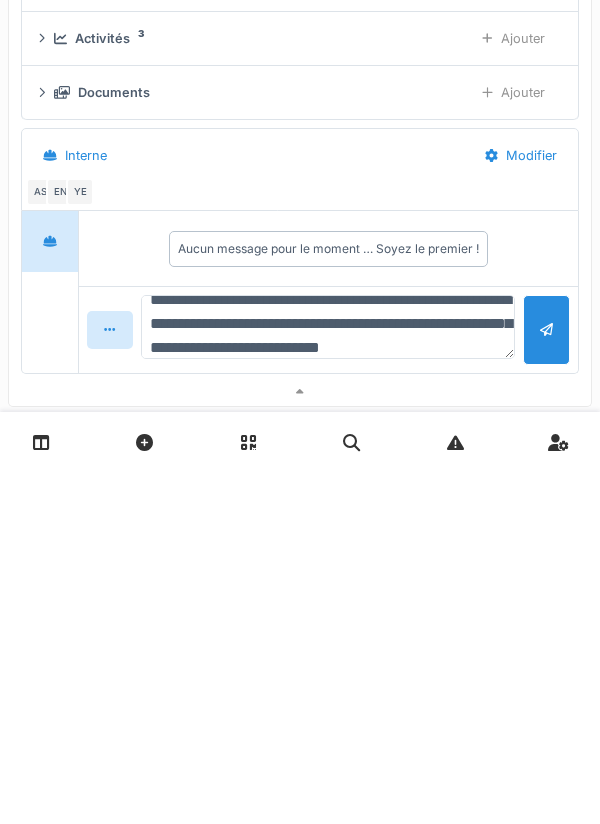 scroll, scrollTop: 48, scrollLeft: 0, axis: vertical 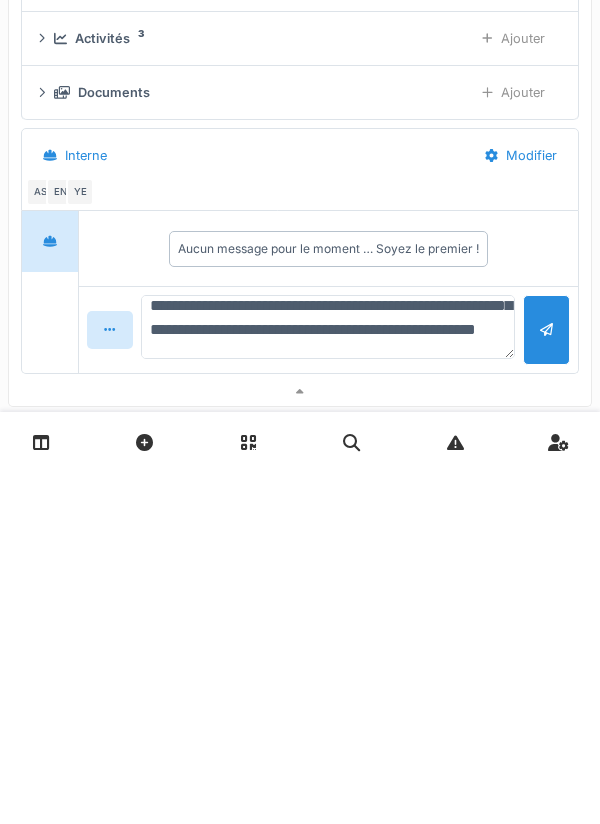 click on "**********" at bounding box center (328, 679) 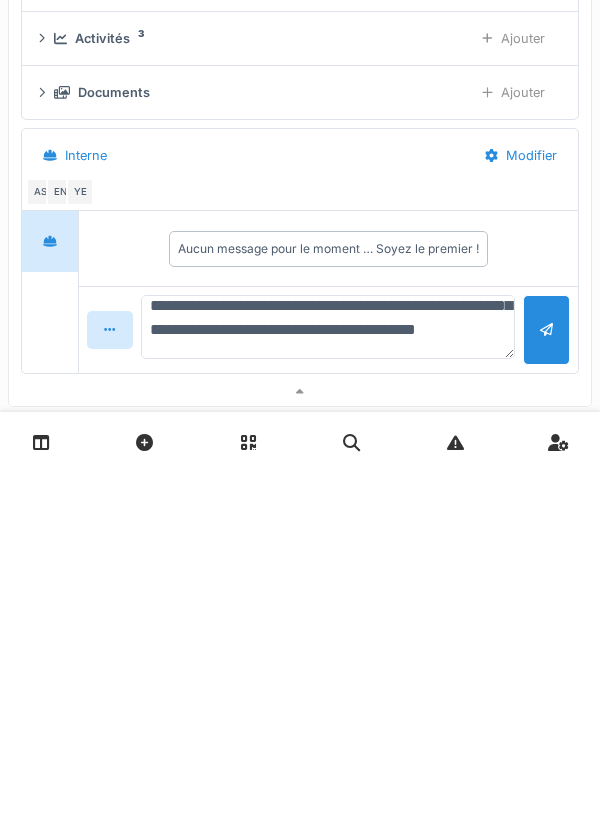 click on "**********" at bounding box center (328, 679) 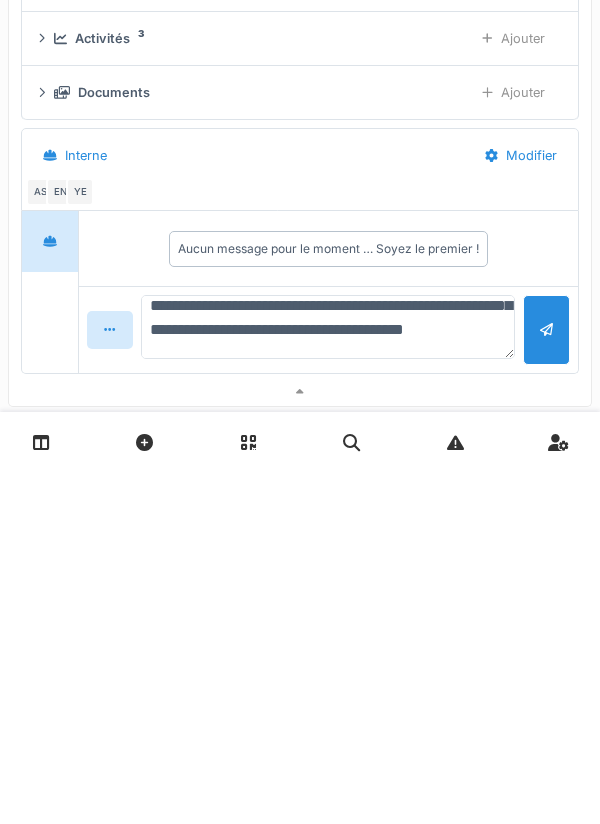 click on "**********" at bounding box center [328, 679] 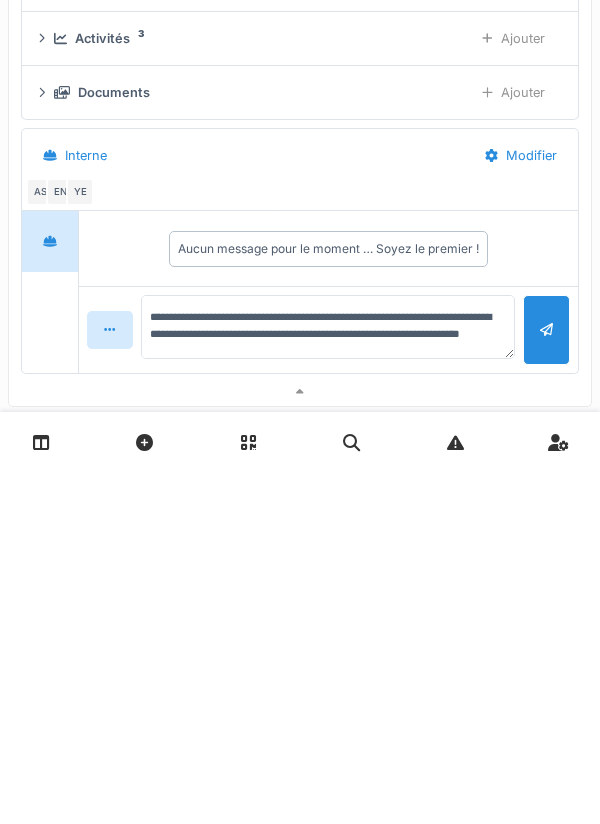 click at bounding box center [546, 681] 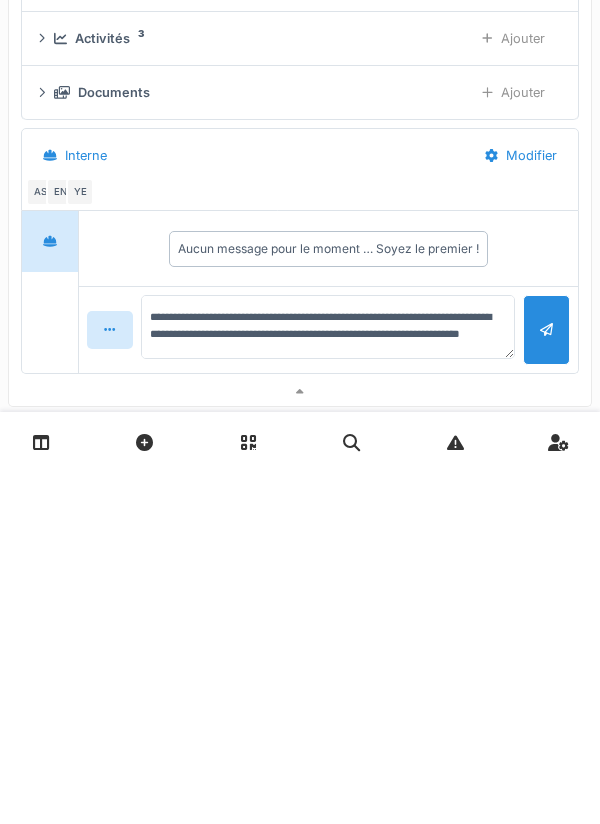 type 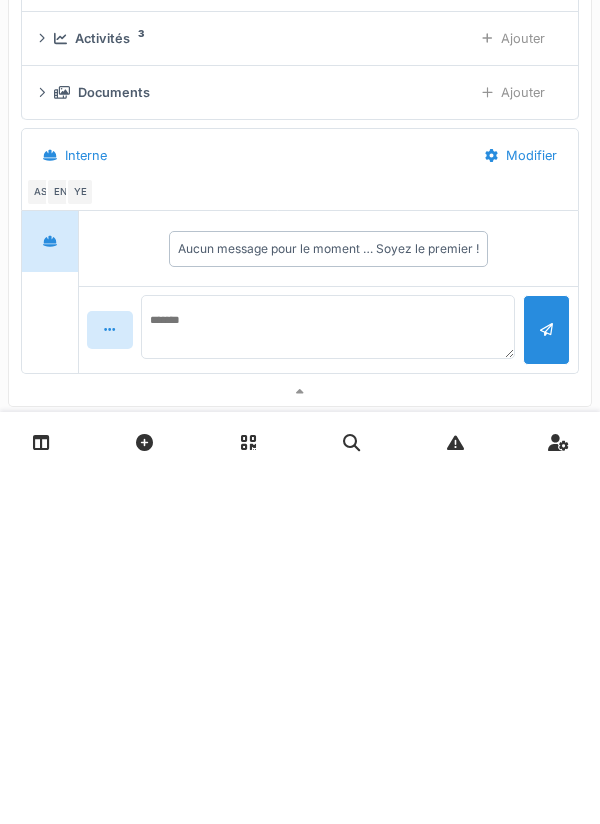 scroll, scrollTop: 0, scrollLeft: 0, axis: both 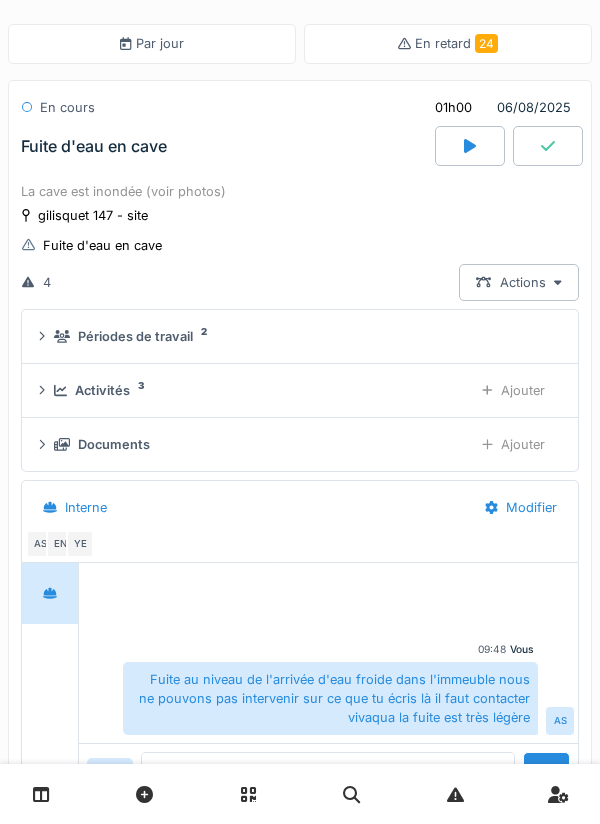 click 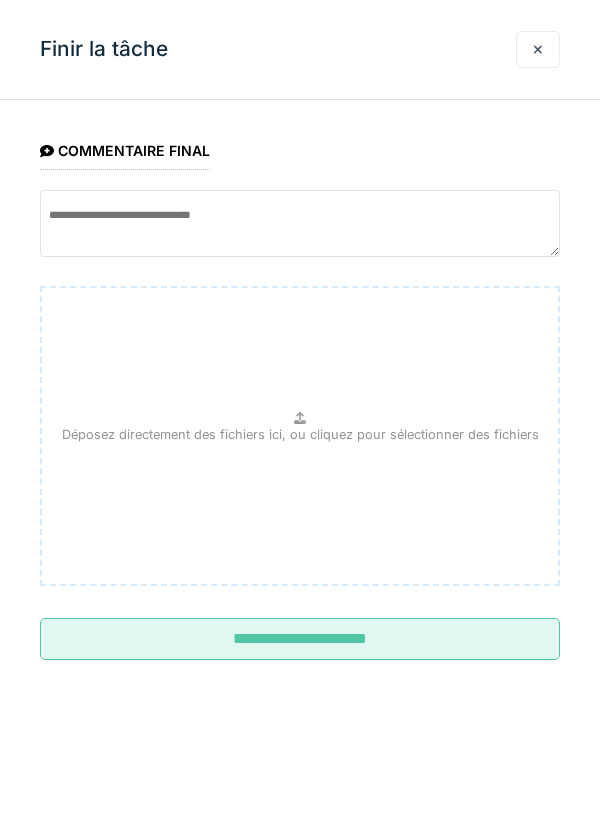 click on "**********" at bounding box center [300, 639] 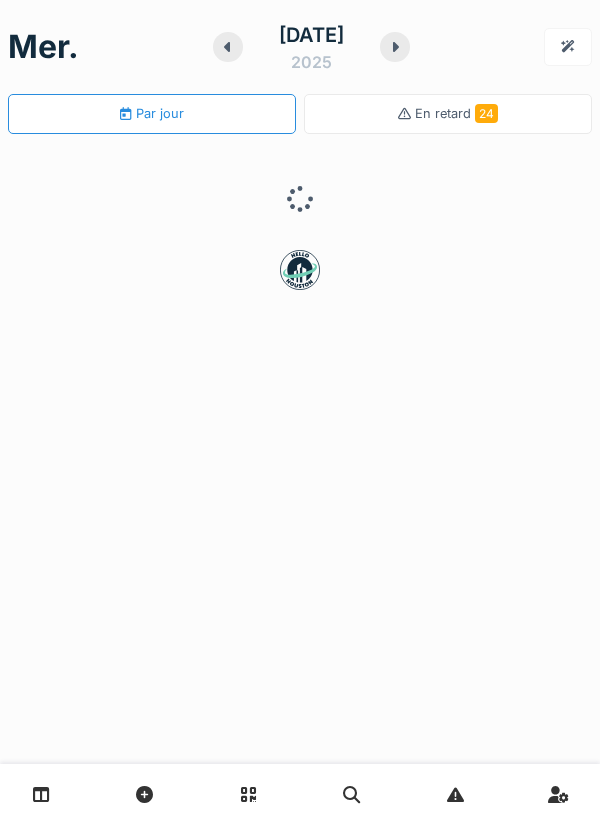 scroll, scrollTop: 0, scrollLeft: 0, axis: both 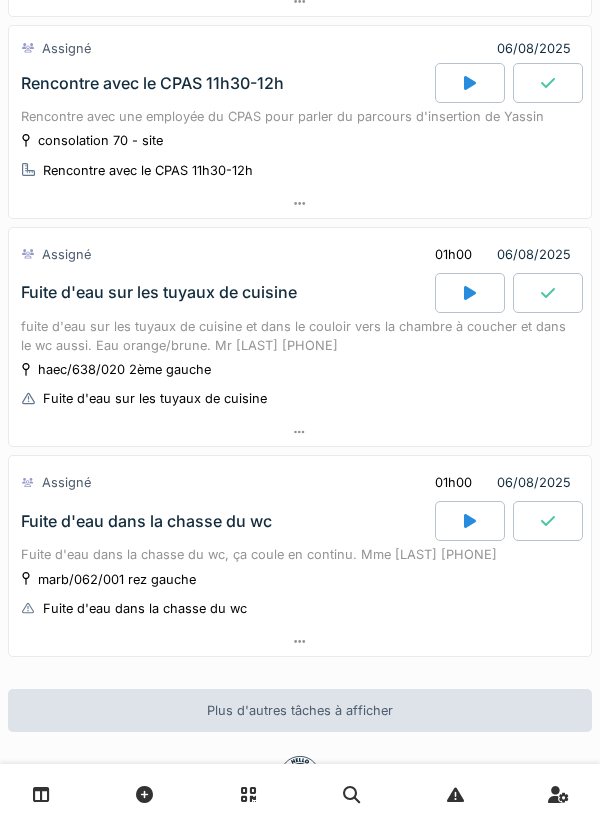 click on "mer. [DATE]   Par jour   En retard   24 Terminé 01h00 [DATE] AS EN Remplacement de vannes Remplacement de vannes. A voir avec [NAME] [LAST] joignable au [PHONE]
hugo/063/007 3ème et 4ème Problème chauffage Terminé 01h00 [DATE] AS EN Problème compteur d'eau Vérification du compteur d'eau. Mr [NAME] [LAST] [PHONE] bour/017/012 1er droit Problème compteur d'eau Tâches accomplies 01h00 [DATE] AS Fuite d'eau en cave La cave est inondée (voir photos) gilisquet 147 - site Fuite d'eau en cave Assigné [DATE] Rencontre avec le CPAS 11h30-12h Rencontre avec une employée du CPAS pour parler du parcours d'insertion de [NAME] consolation 70 - site Rencontre avec le CPAS 11h30-12h Assigné 01h00 [DATE] Fuite d'eau sur les tuyaux de cuisine  fuite d'eau sur les tuyaux de cuisine et dans le couloir vers la chambre à coucher et dans le wc aussi. Eau orange/brune.  Mr [LAST] [PHONE] haec/638/020 2ème gauche Fuite d'eau sur les tuyaux de cuisine  Assigné 01h00 [DATE]" at bounding box center (300, 412) 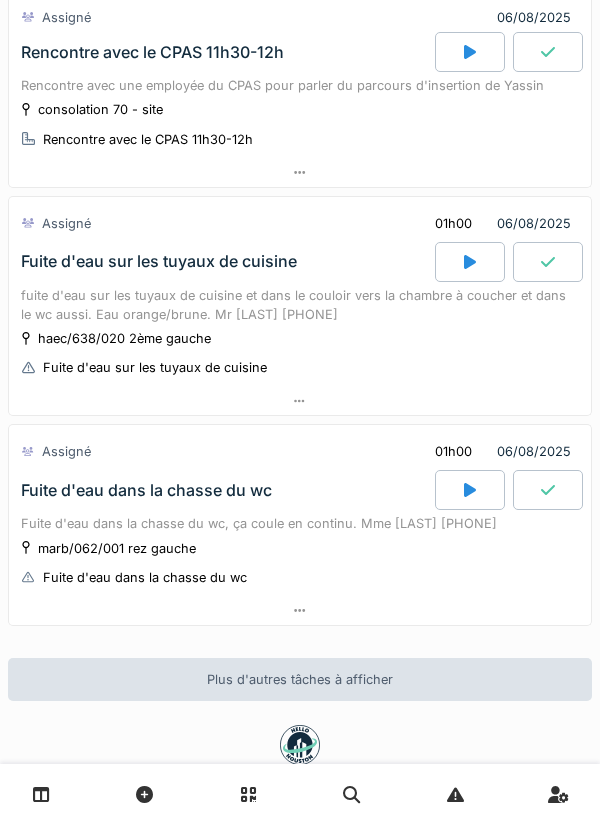 scroll, scrollTop: 792, scrollLeft: 0, axis: vertical 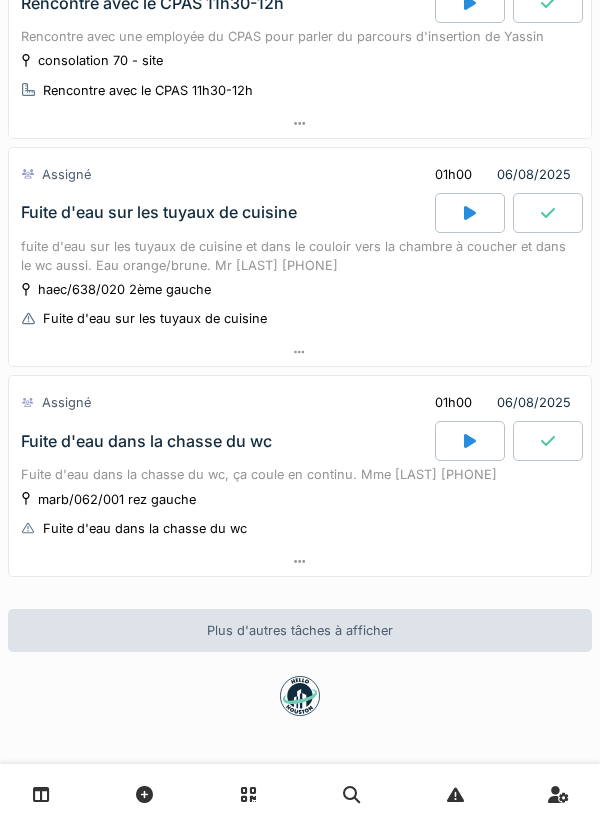 click 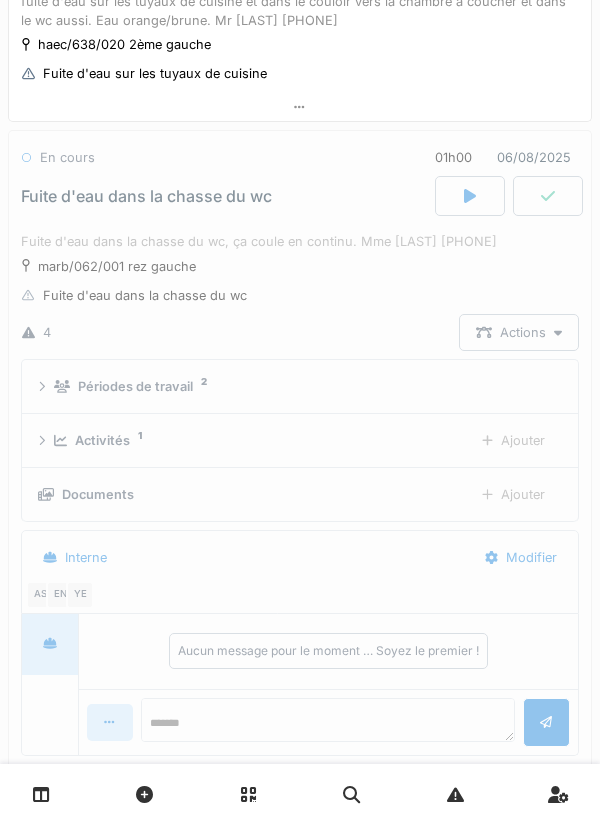 scroll, scrollTop: 1087, scrollLeft: 0, axis: vertical 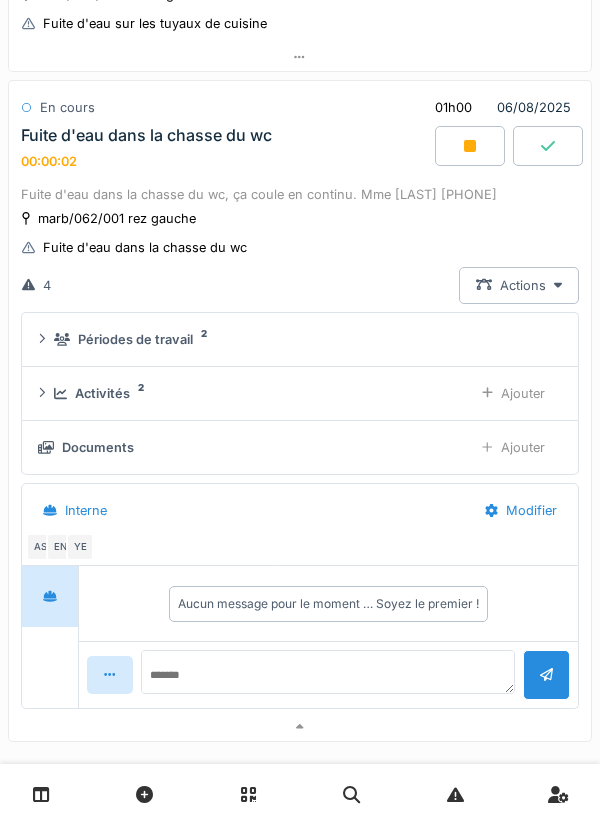 click on "Ajouter" at bounding box center [513, 393] 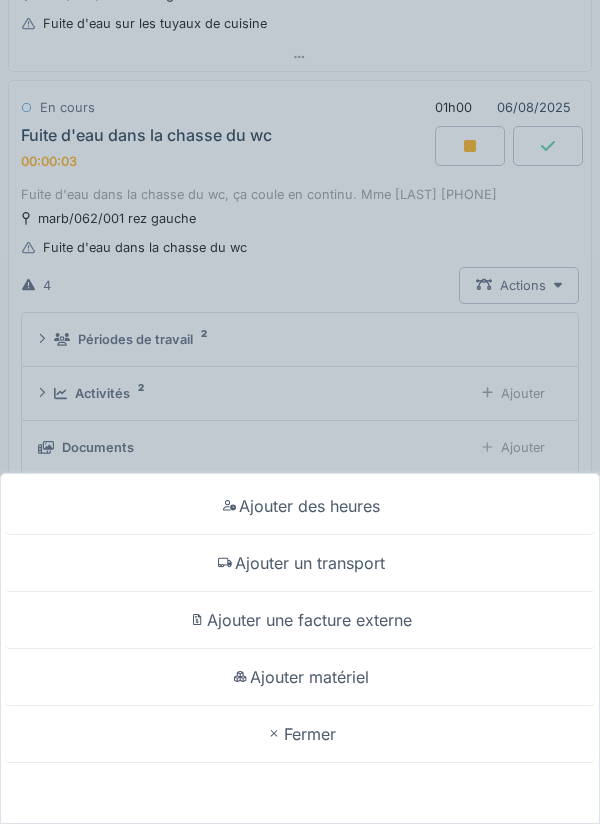 click on "Ajouter un transport" at bounding box center (300, 563) 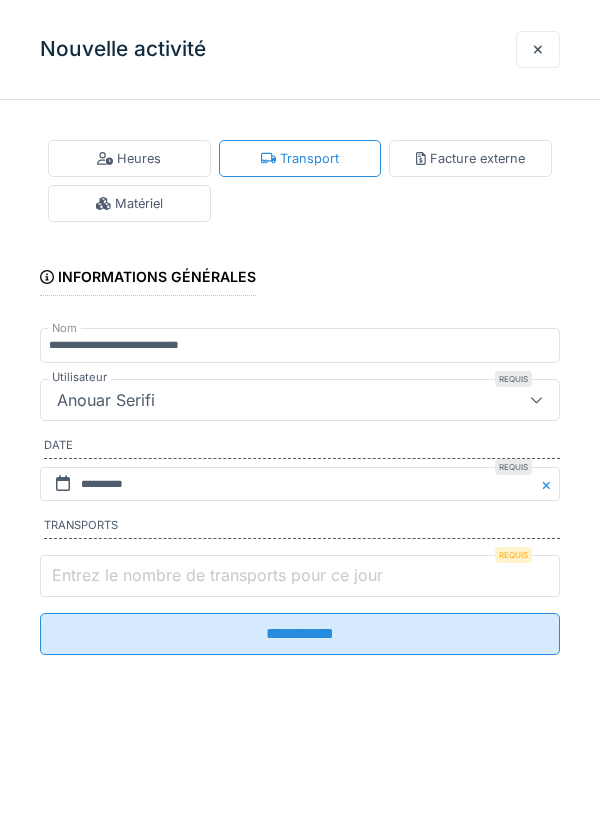 click on "Entrez le nombre de transports pour ce jour" at bounding box center [300, 576] 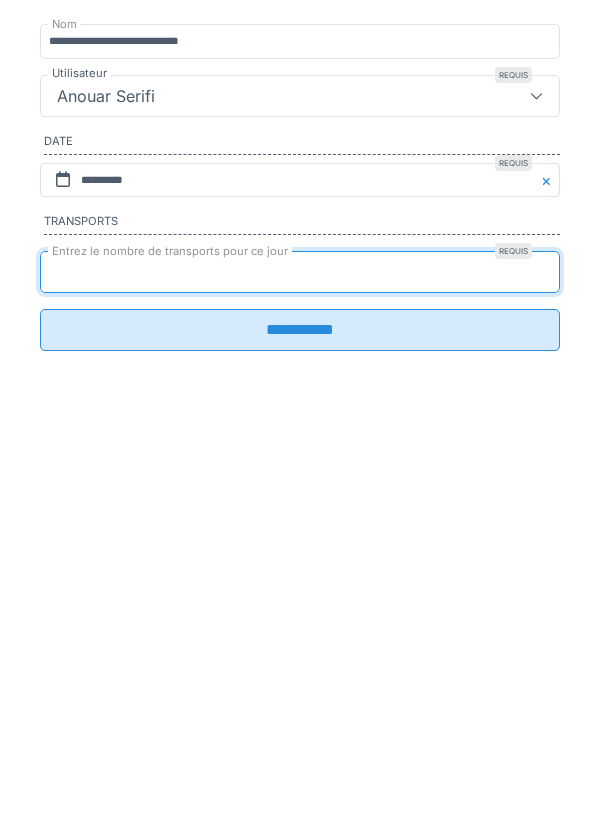 type on "*" 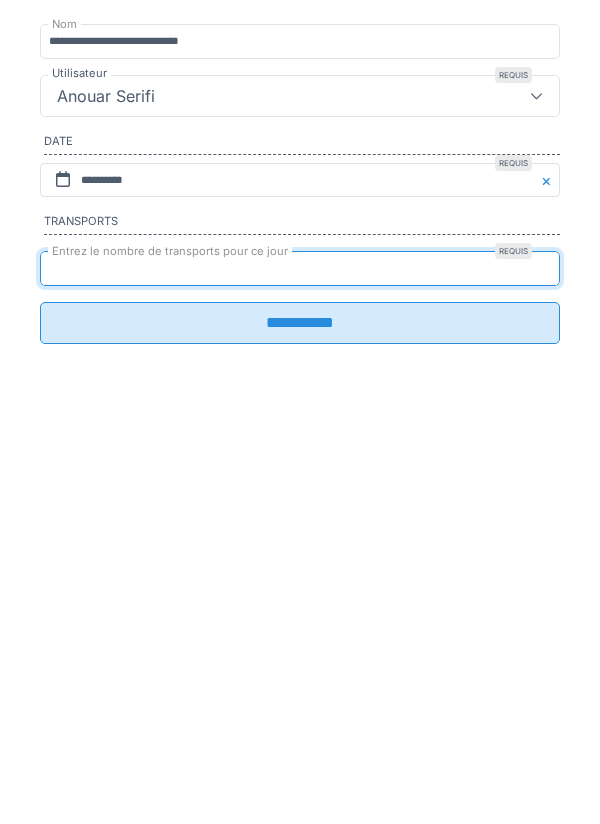 click on "**********" at bounding box center [300, 627] 